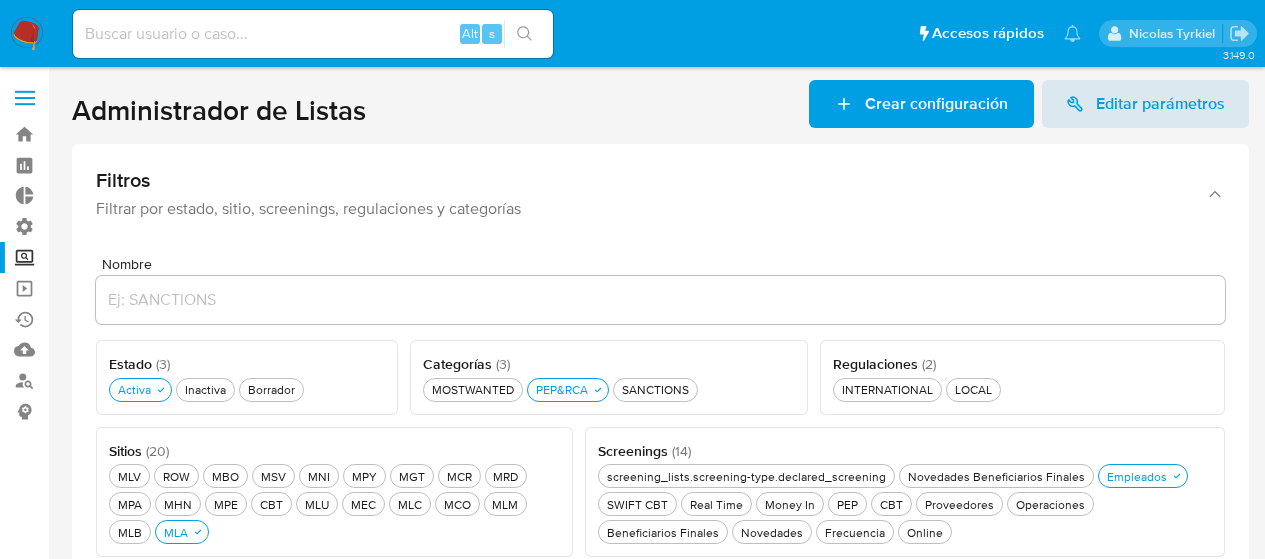 scroll, scrollTop: 0, scrollLeft: 0, axis: both 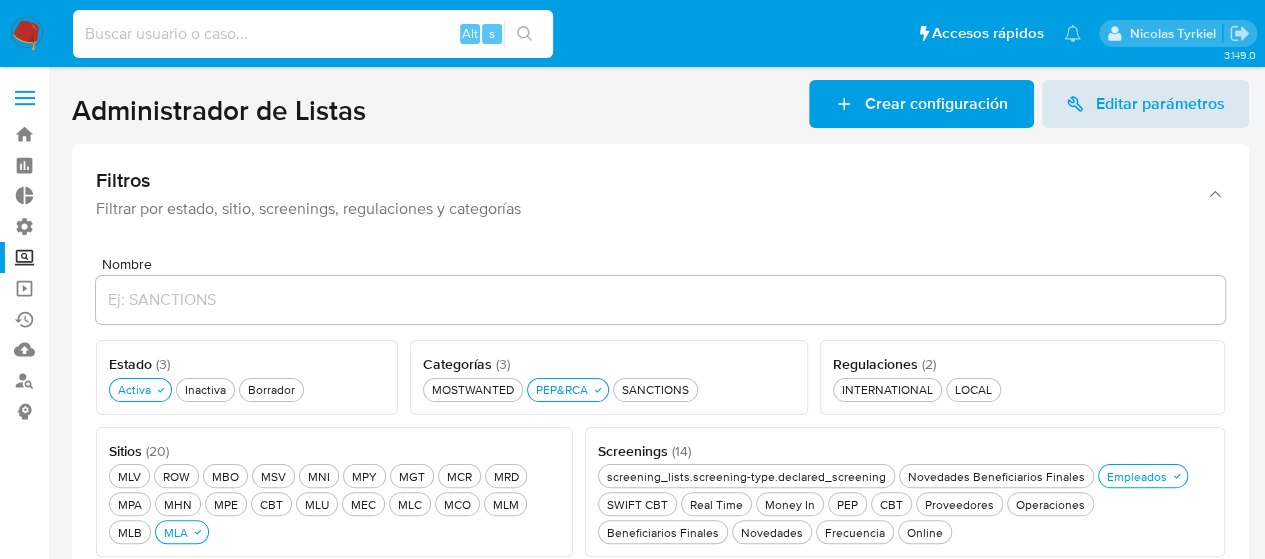 click at bounding box center [313, 34] 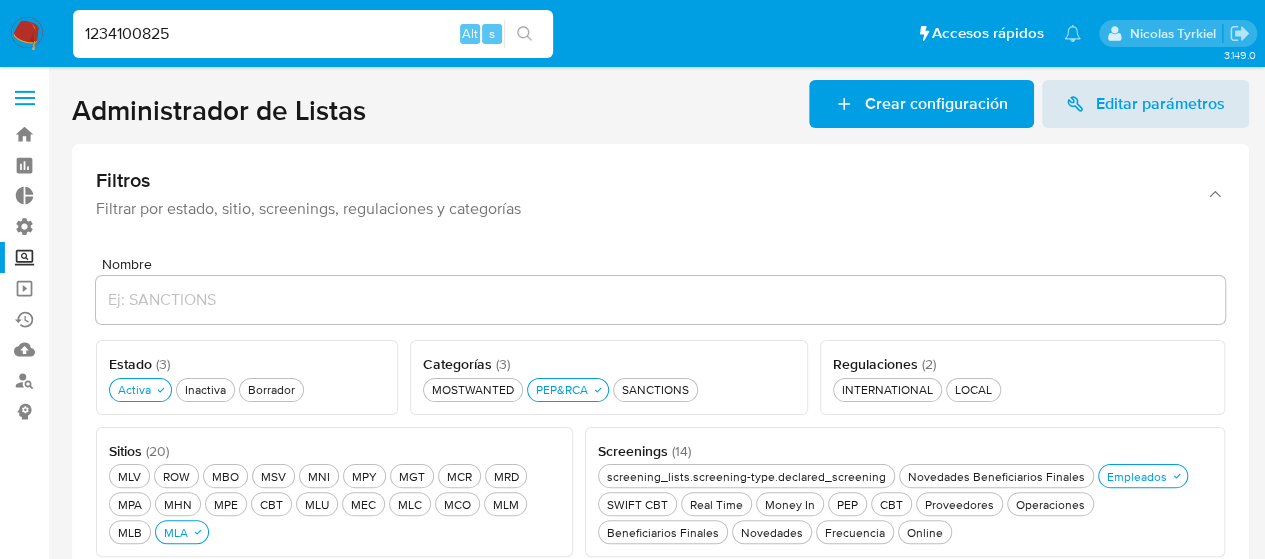 type on "1234100825" 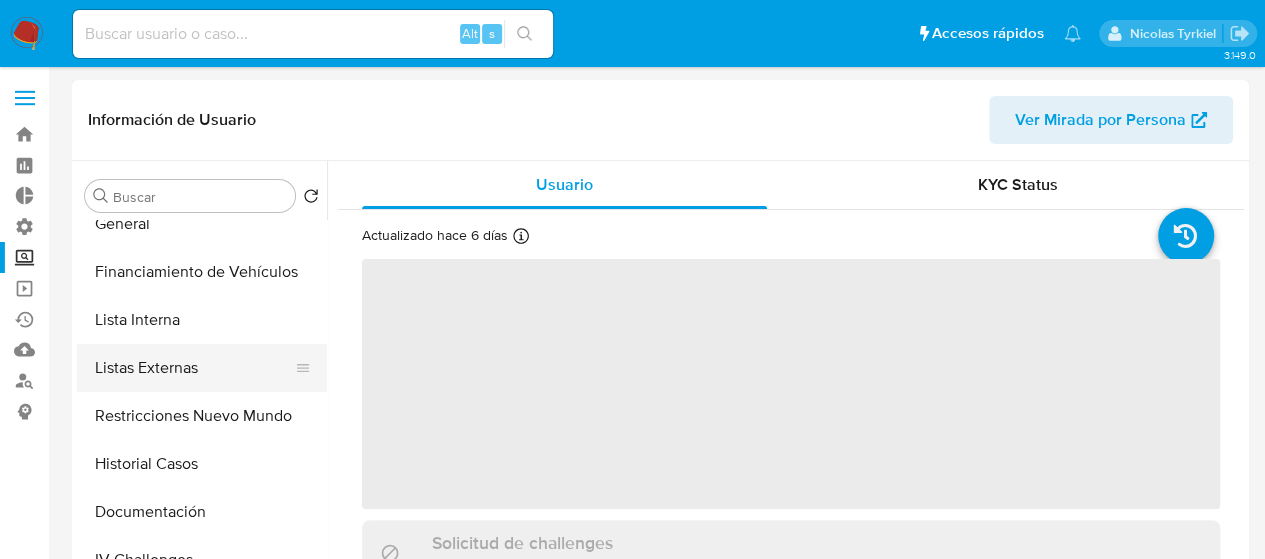 scroll, scrollTop: 100, scrollLeft: 0, axis: vertical 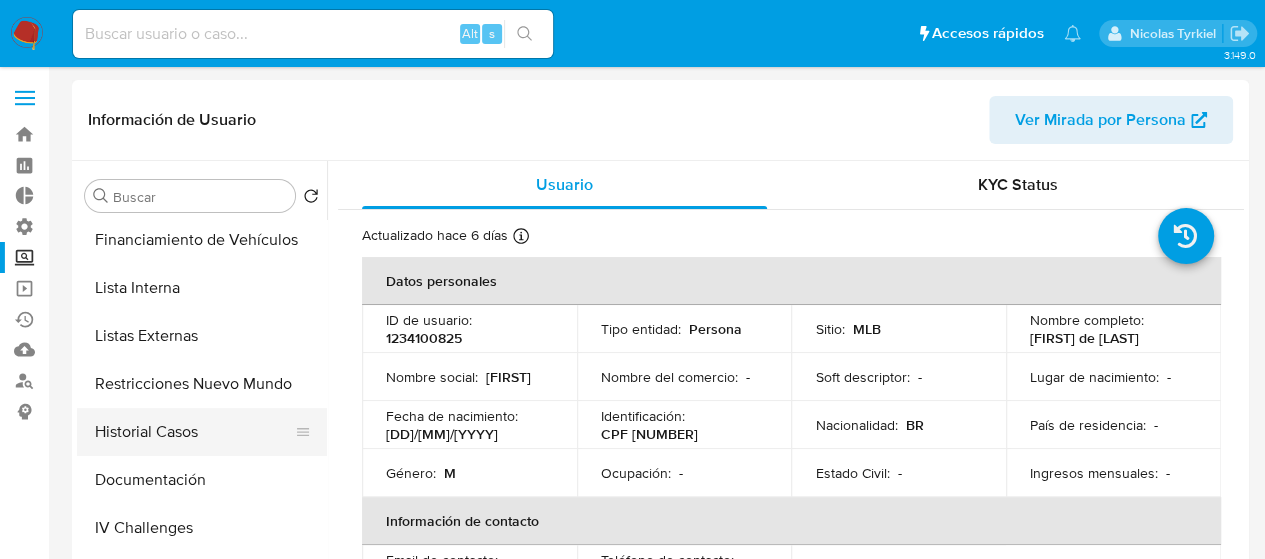 click on "Historial Casos" at bounding box center (194, 432) 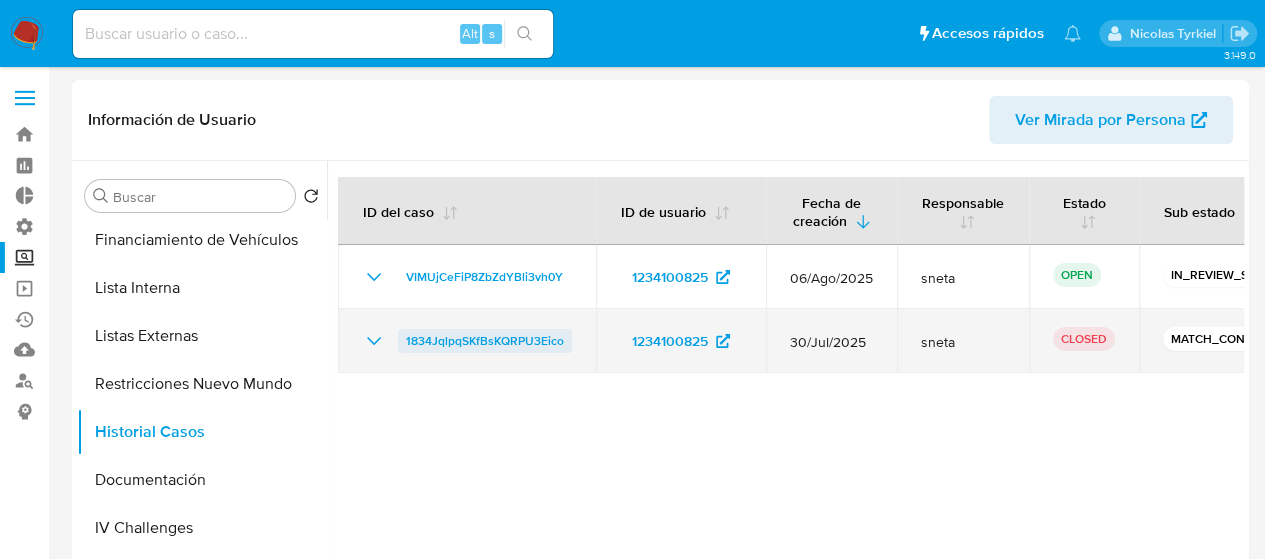 click on "1834JqlpqSKfBsKQRPU3Eico" at bounding box center [485, 341] 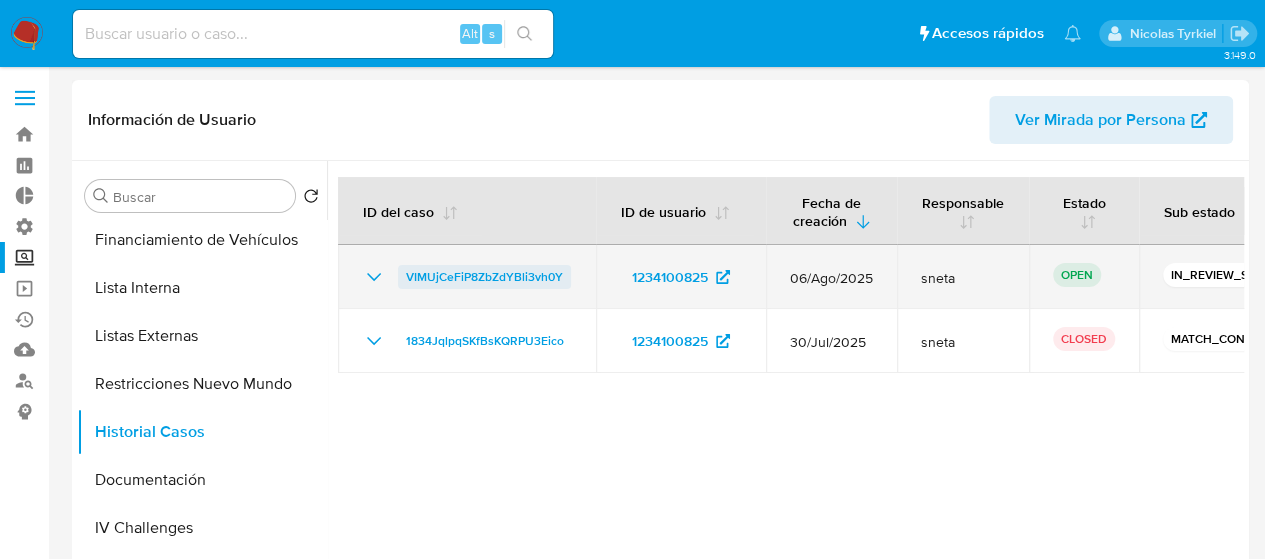 click on "VIMUjCeFiP8ZbZdYBli3vh0Y" at bounding box center [484, 277] 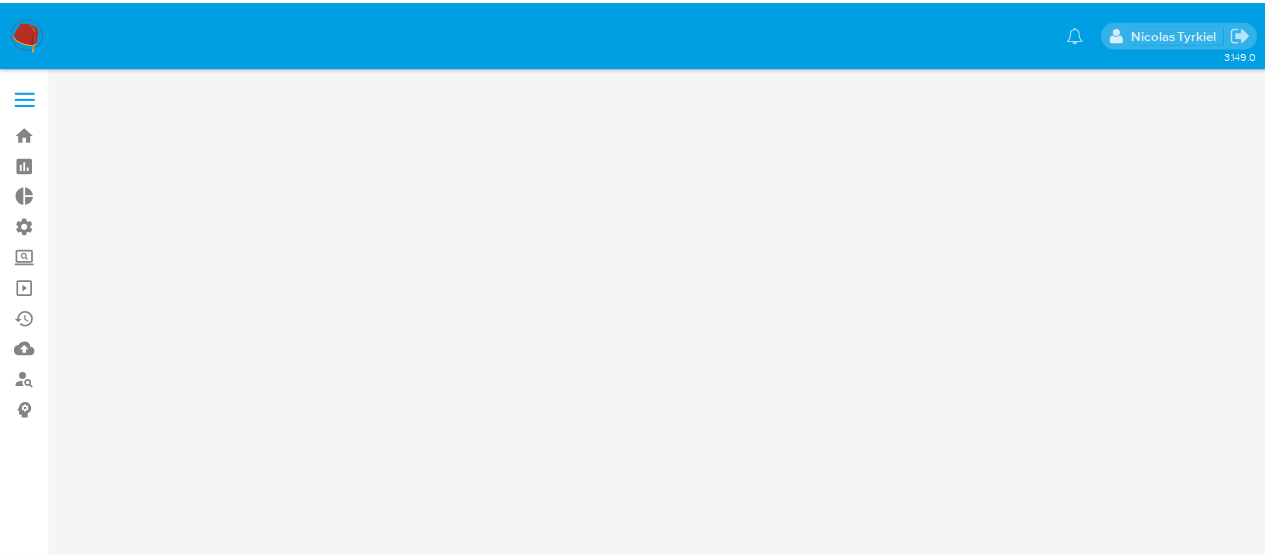 scroll, scrollTop: 0, scrollLeft: 0, axis: both 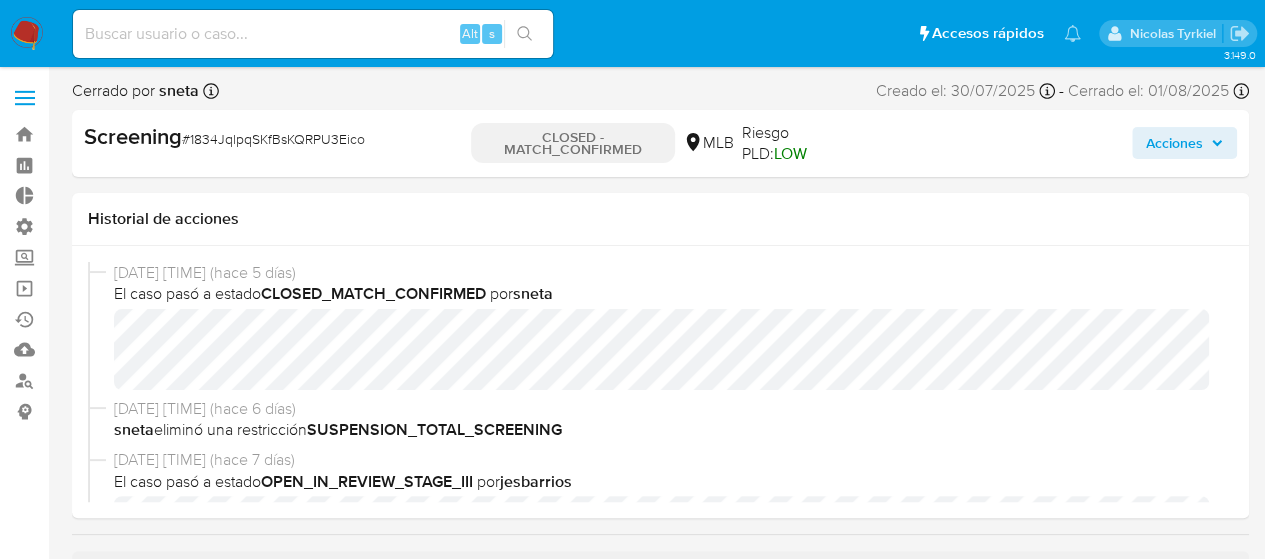 select on "10" 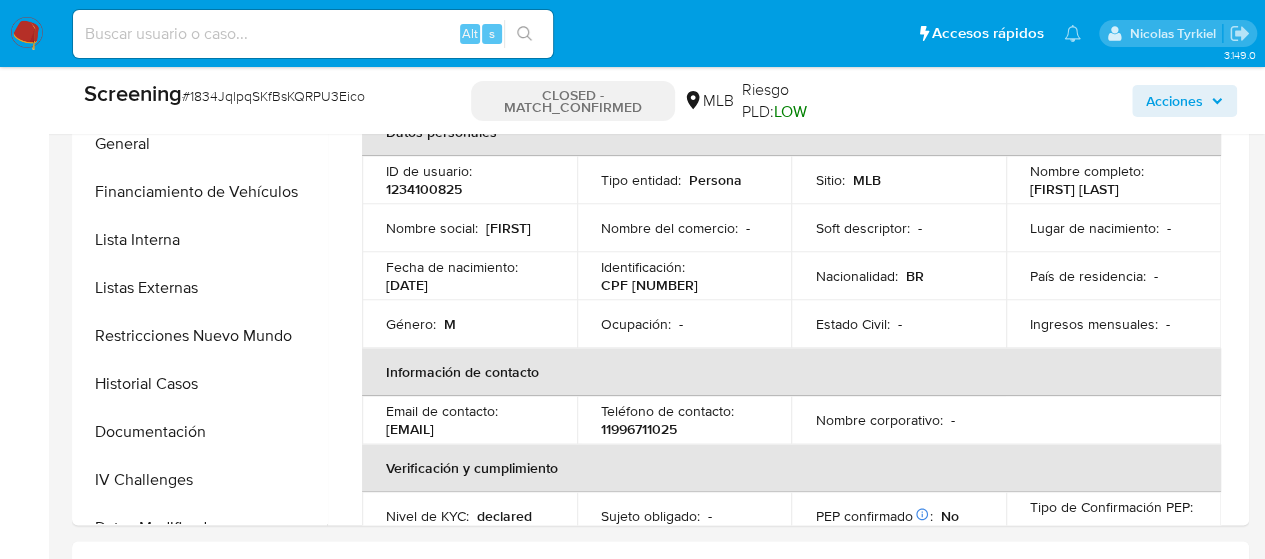 scroll, scrollTop: 1100, scrollLeft: 0, axis: vertical 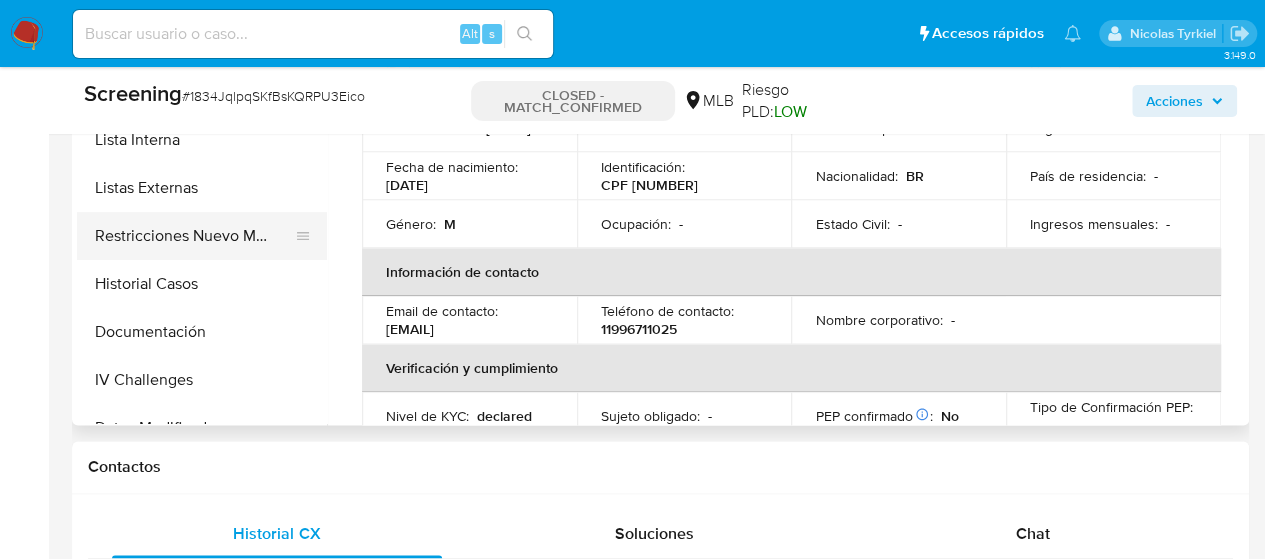 click on "Restricciones Nuevo Mundo" at bounding box center (194, 236) 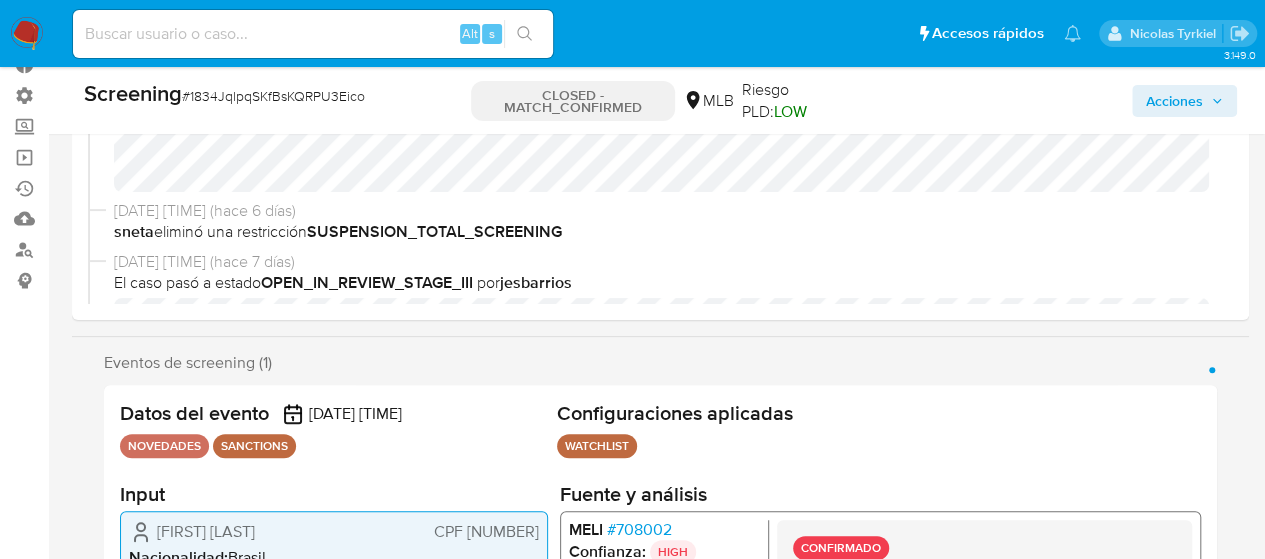 scroll, scrollTop: 100, scrollLeft: 0, axis: vertical 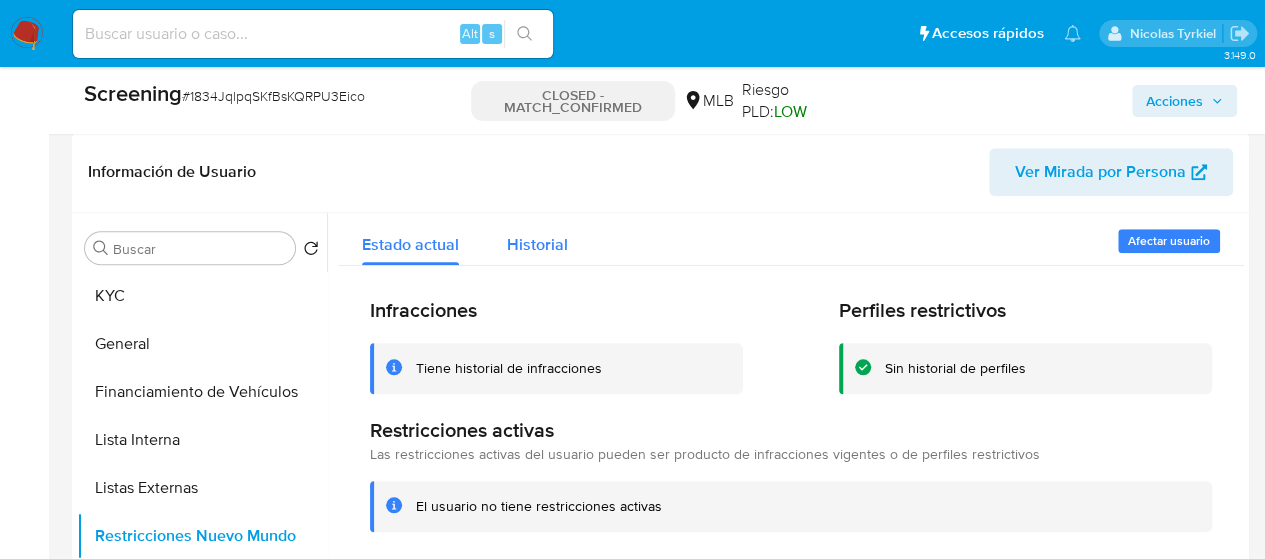 click on "Historial" at bounding box center (537, 244) 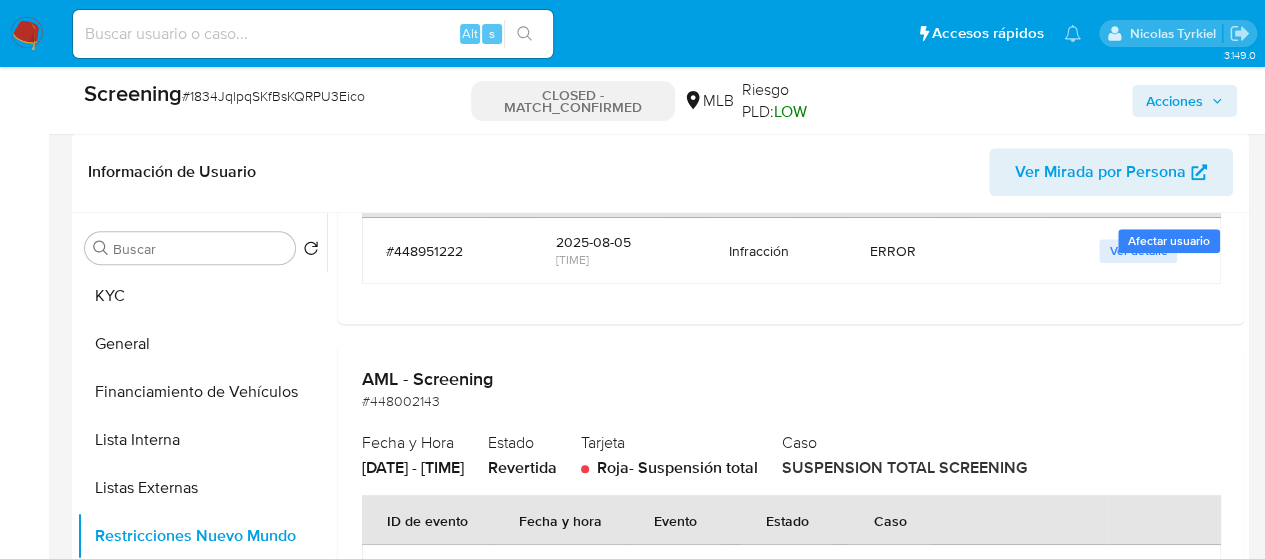 scroll, scrollTop: 340, scrollLeft: 0, axis: vertical 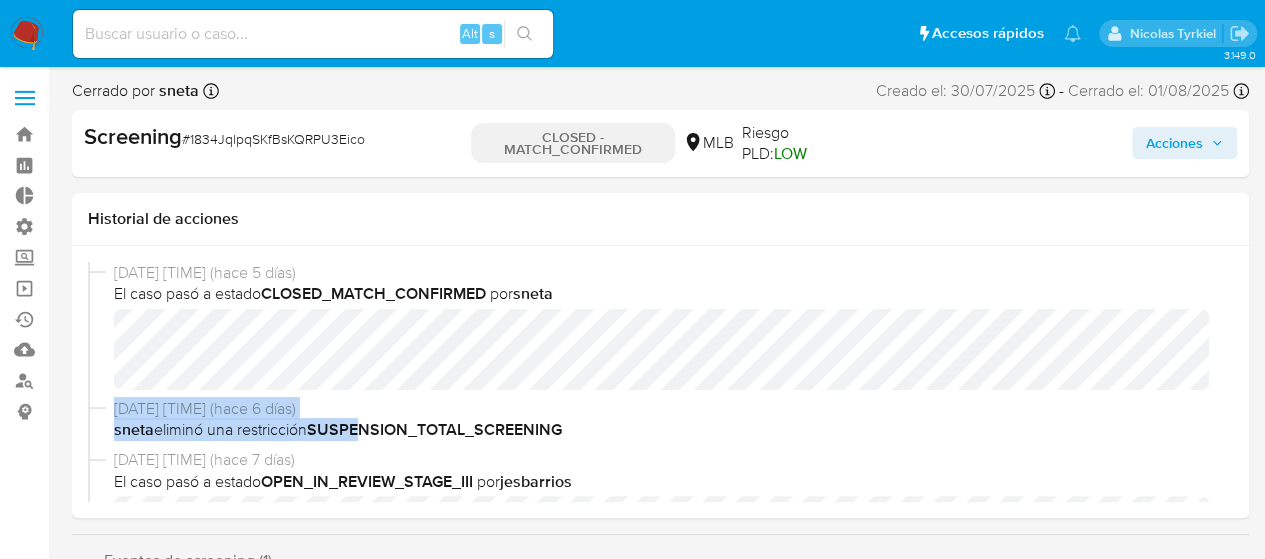 drag, startPoint x: 361, startPoint y: 431, endPoint x: 112, endPoint y: 413, distance: 249.64975 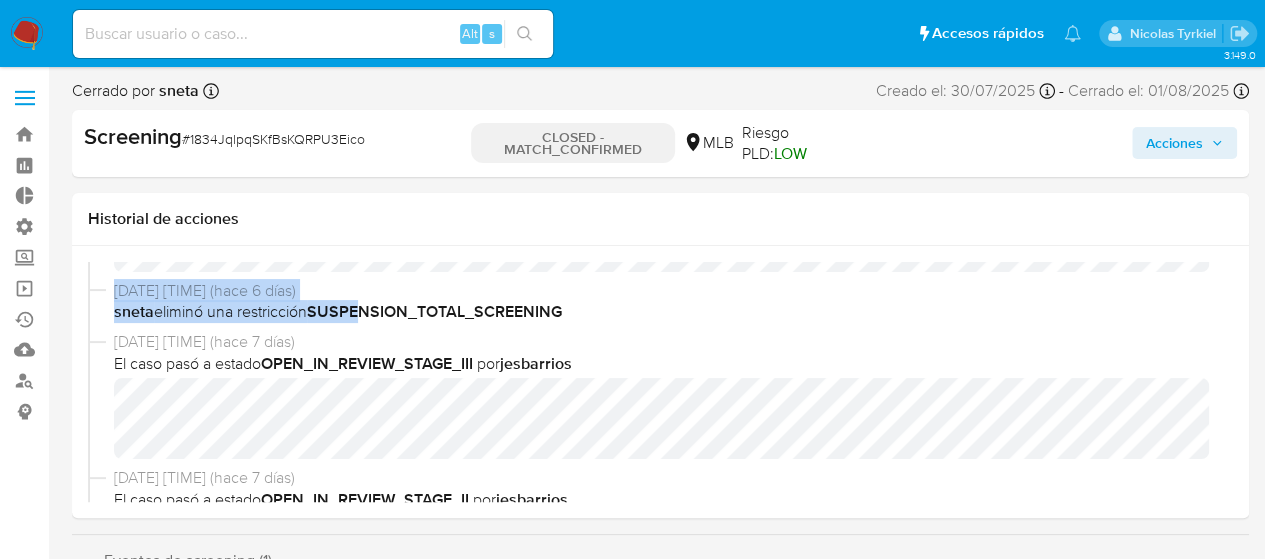 scroll, scrollTop: 100, scrollLeft: 0, axis: vertical 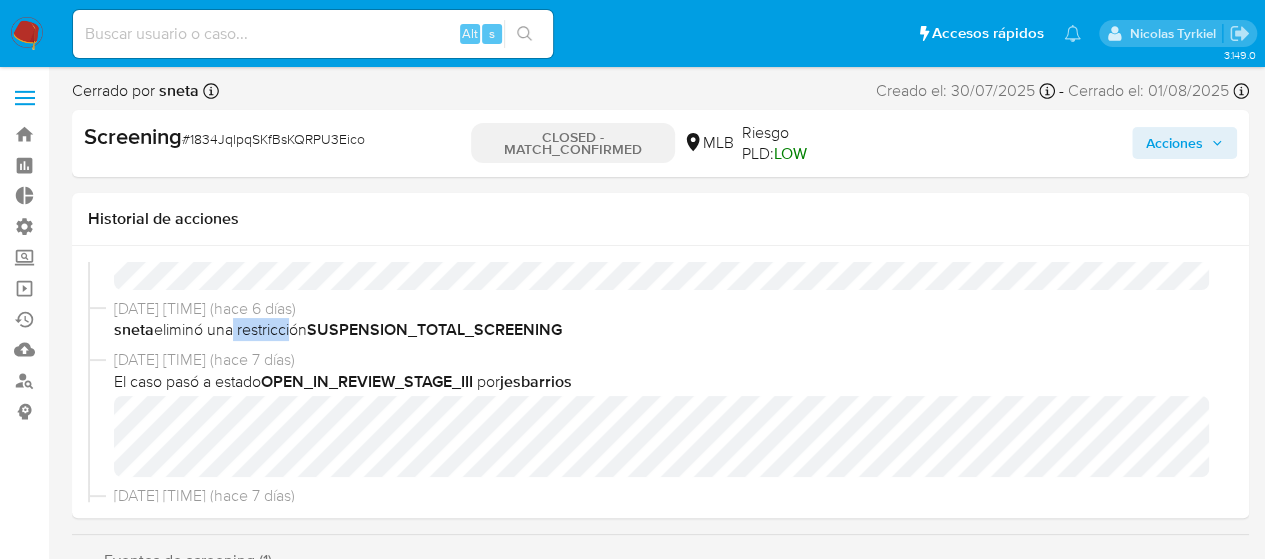 drag, startPoint x: 226, startPoint y: 329, endPoint x: 292, endPoint y: 334, distance: 66.189125 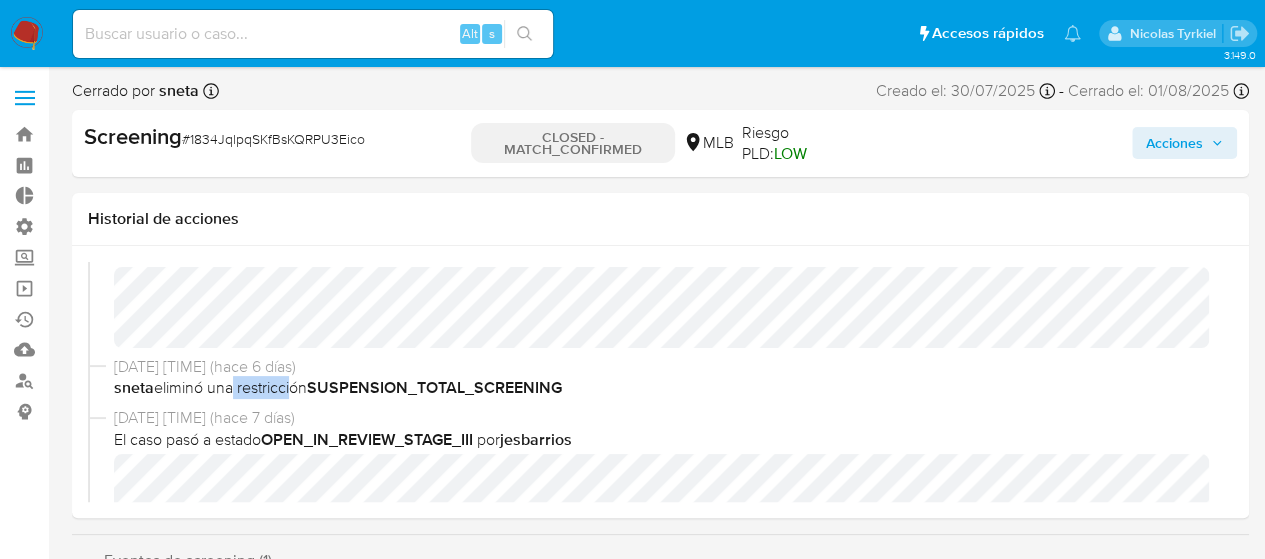 scroll, scrollTop: 0, scrollLeft: 0, axis: both 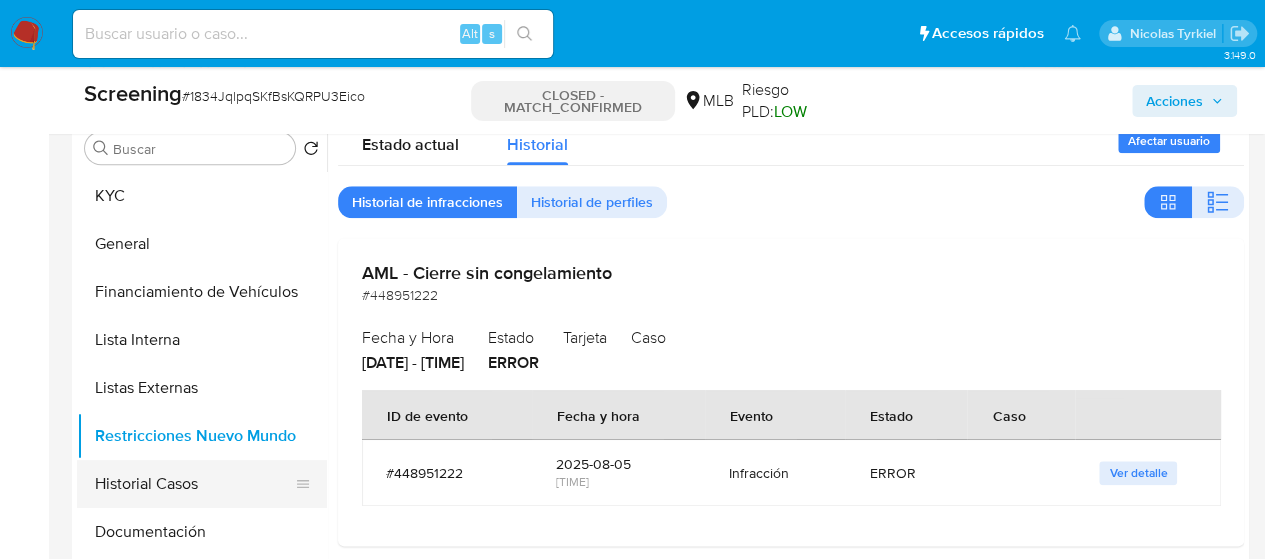 click on "Historial Casos" at bounding box center [194, 484] 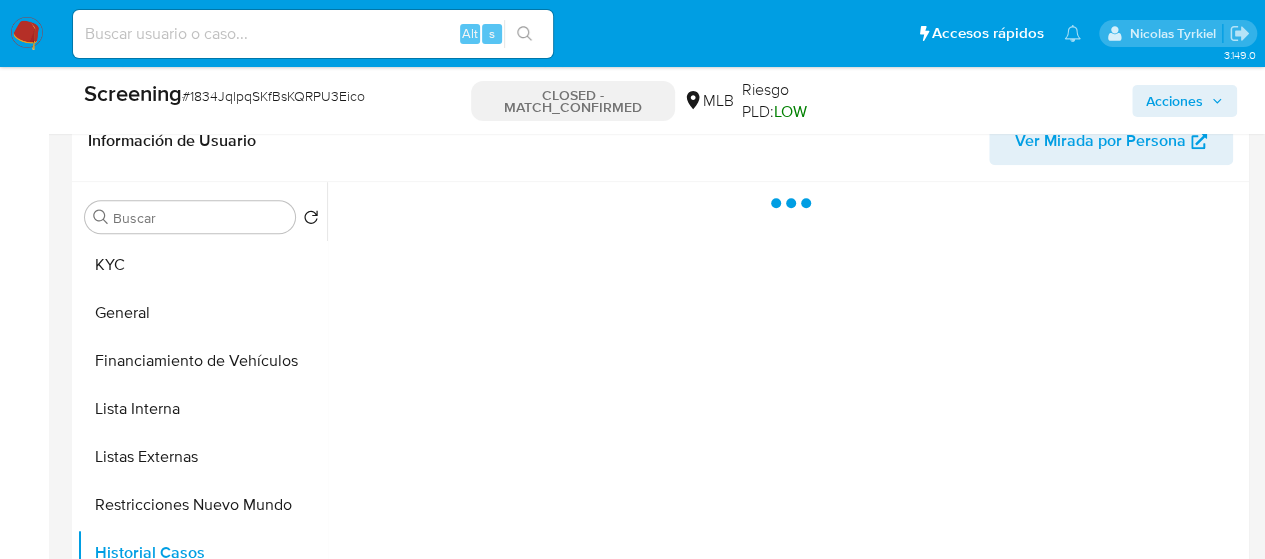 scroll, scrollTop: 800, scrollLeft: 0, axis: vertical 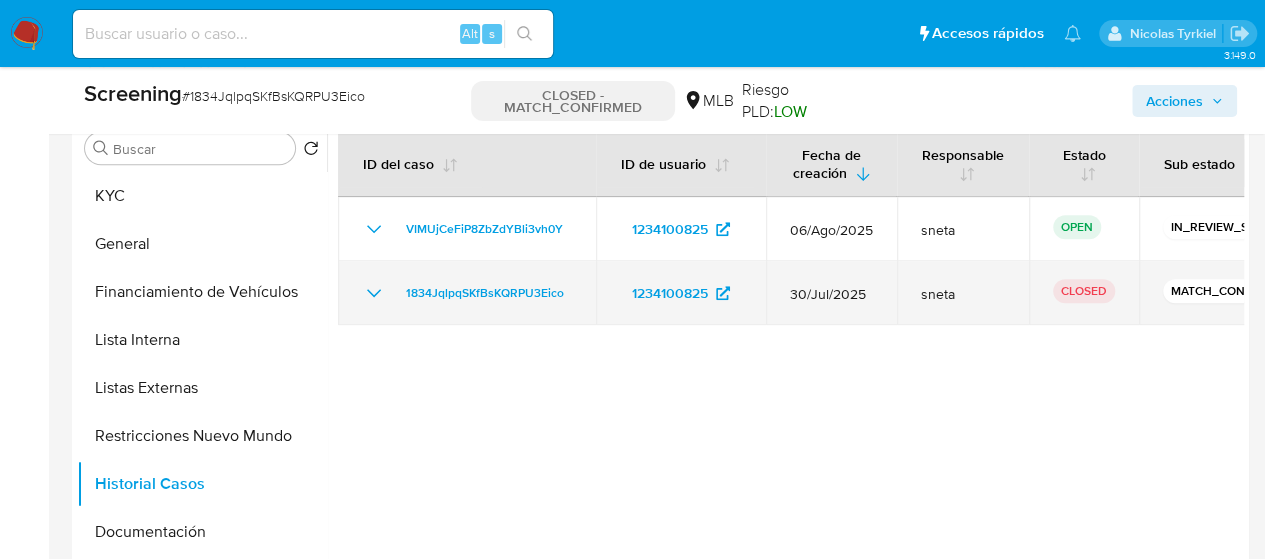 click 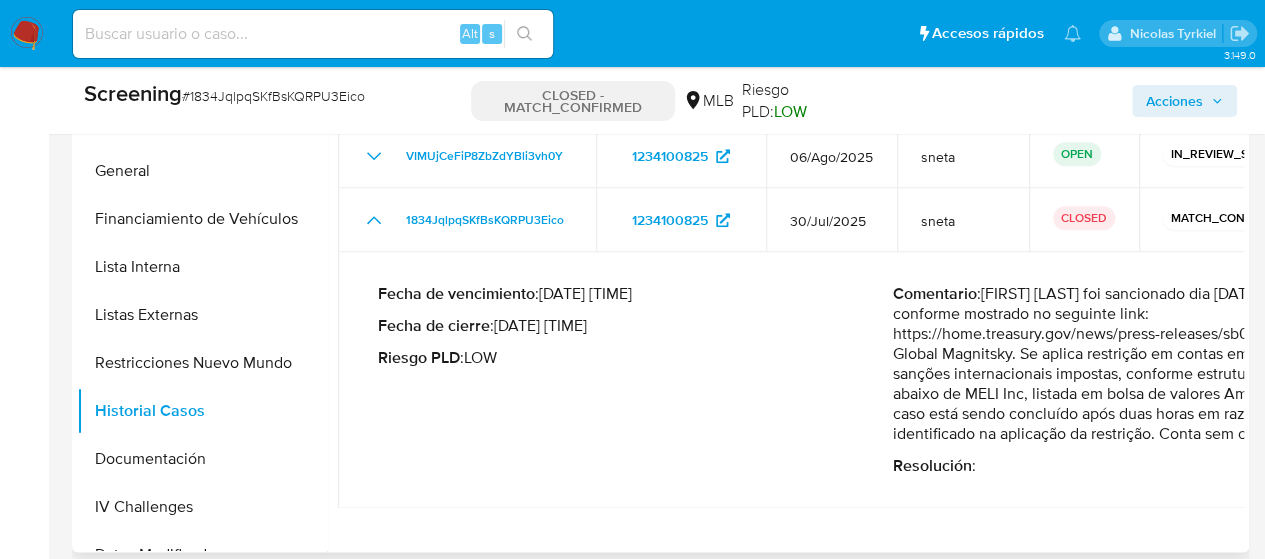 scroll, scrollTop: 1000, scrollLeft: 0, axis: vertical 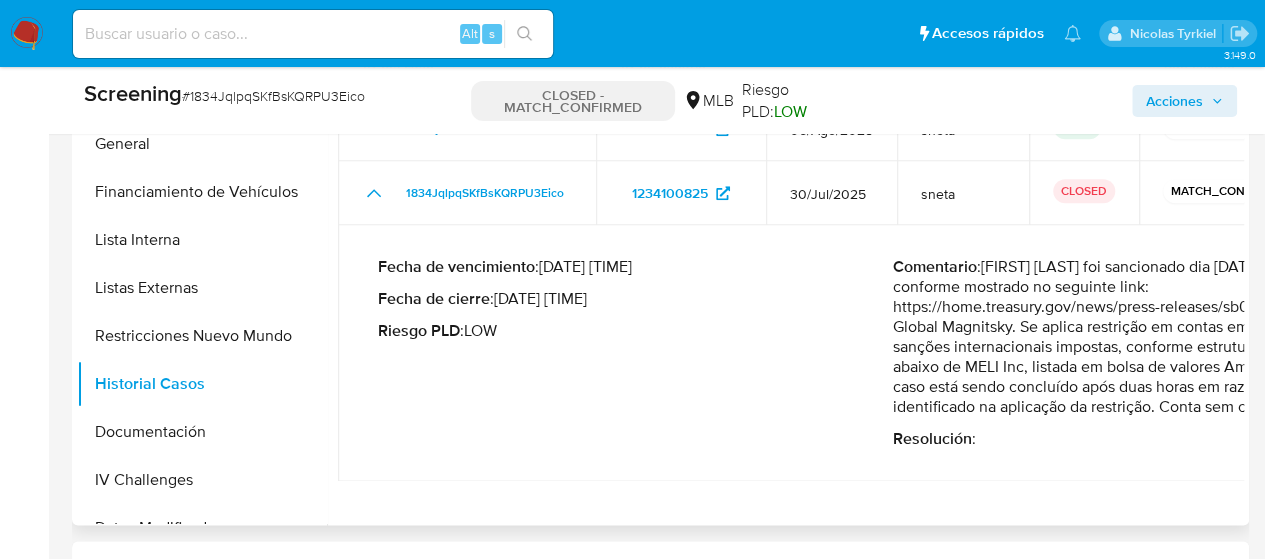 click on "Fecha de cierre  :  01/08/2025 17:33" at bounding box center [635, 299] 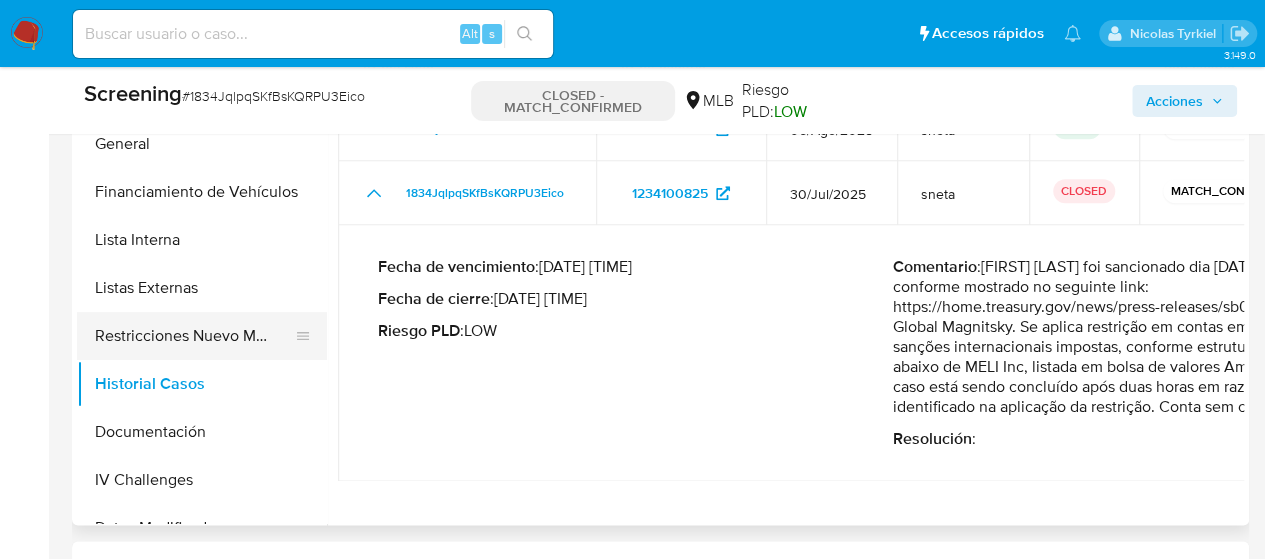 click on "Restricciones Nuevo Mundo" at bounding box center [194, 336] 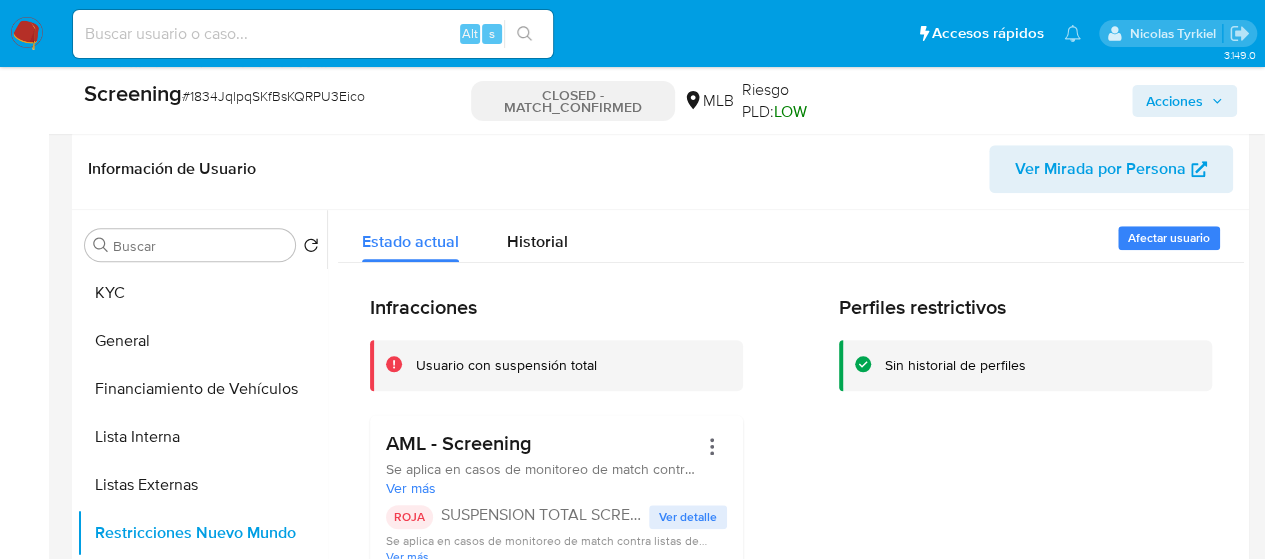 scroll, scrollTop: 800, scrollLeft: 0, axis: vertical 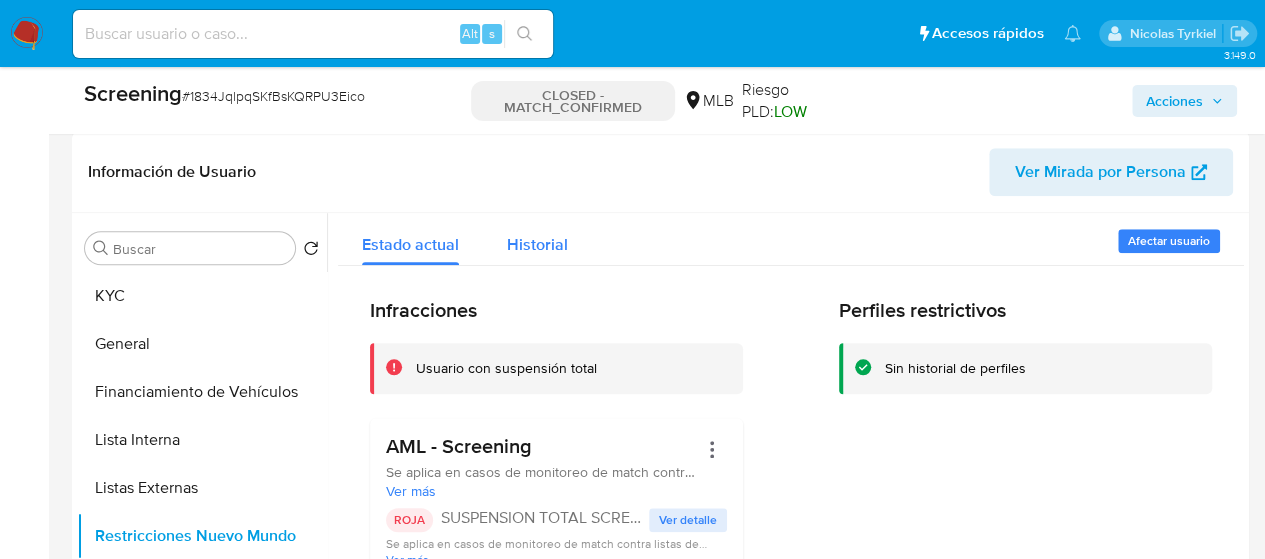 click on "Historial" at bounding box center (537, 239) 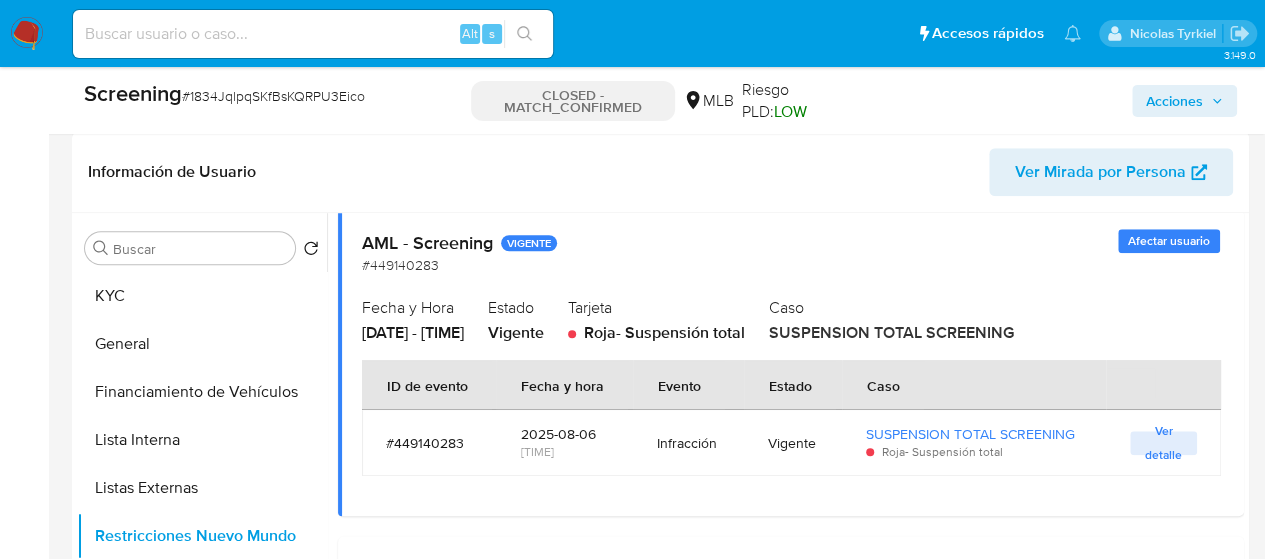 scroll, scrollTop: 100, scrollLeft: 0, axis: vertical 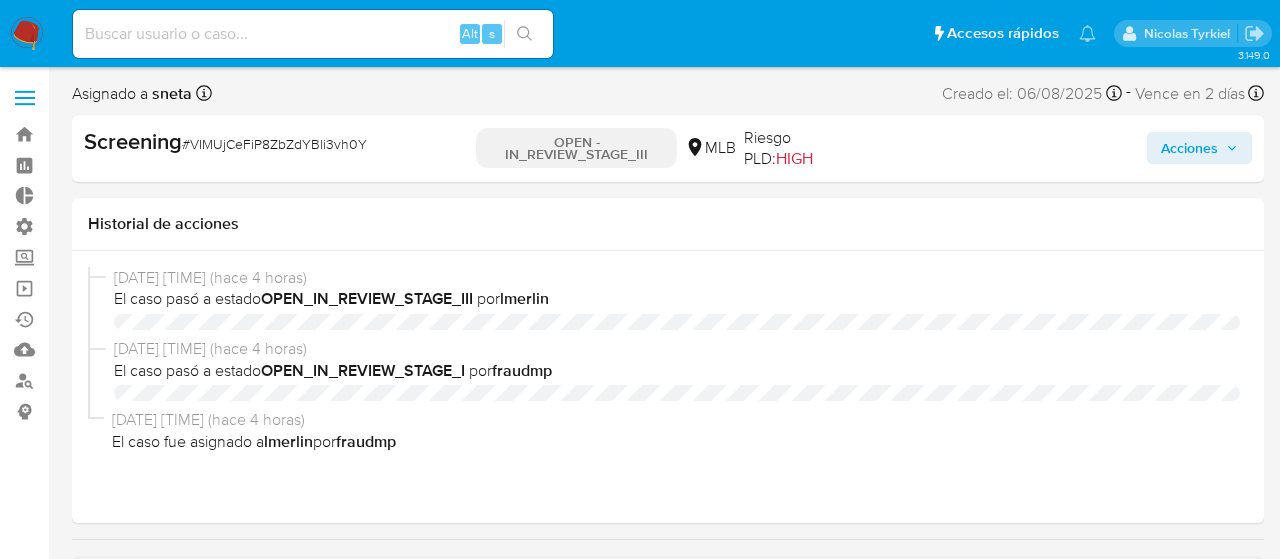 select on "10" 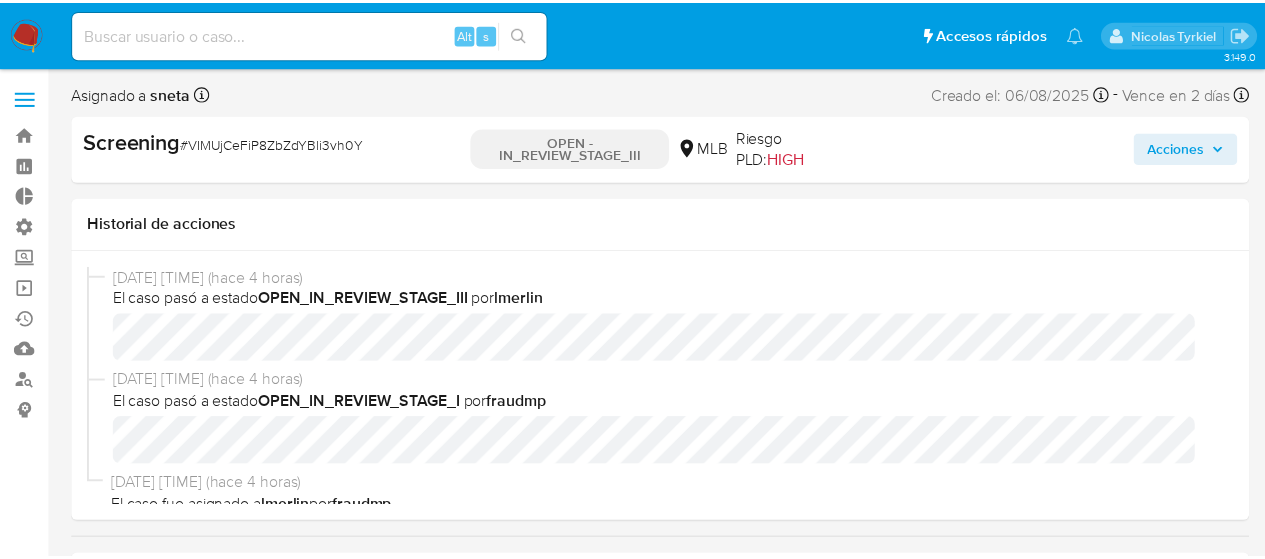 scroll, scrollTop: 0, scrollLeft: 0, axis: both 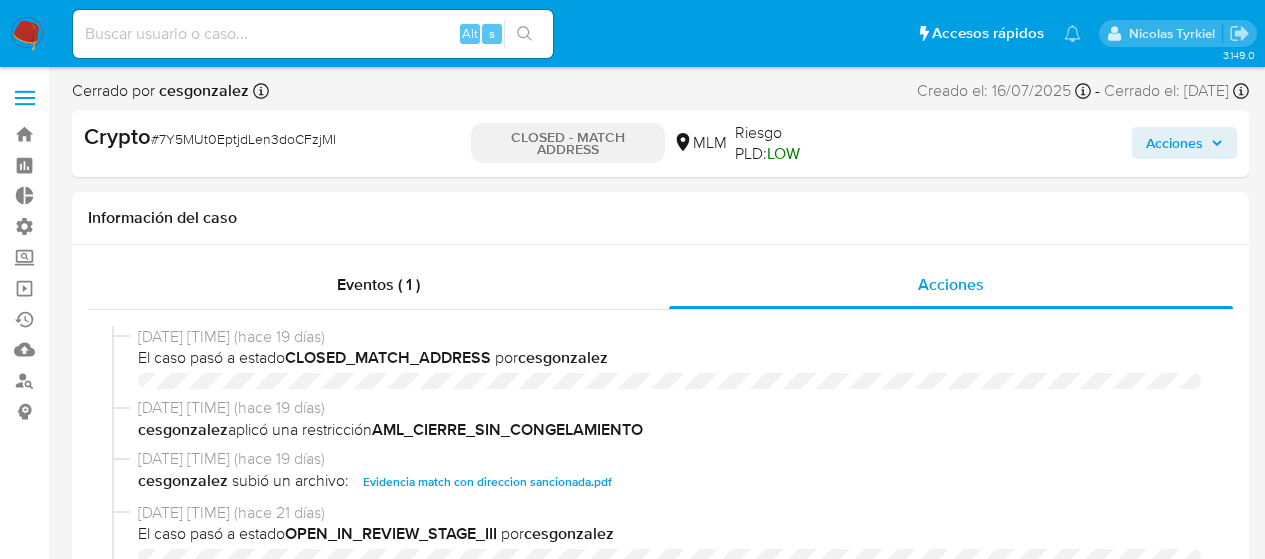 select on "10" 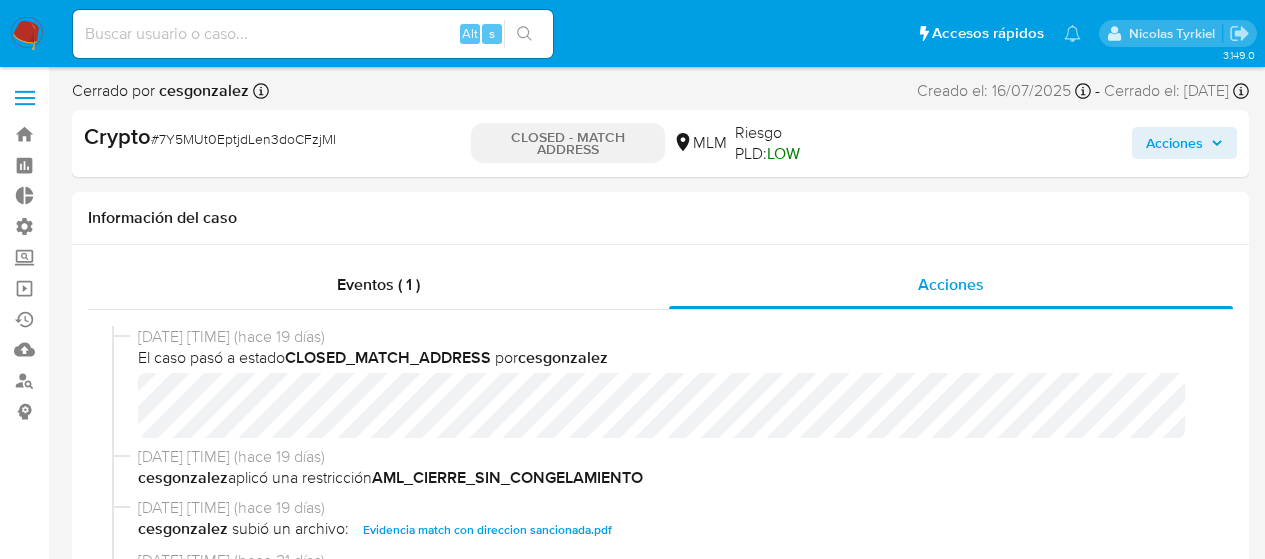 scroll, scrollTop: 0, scrollLeft: 0, axis: both 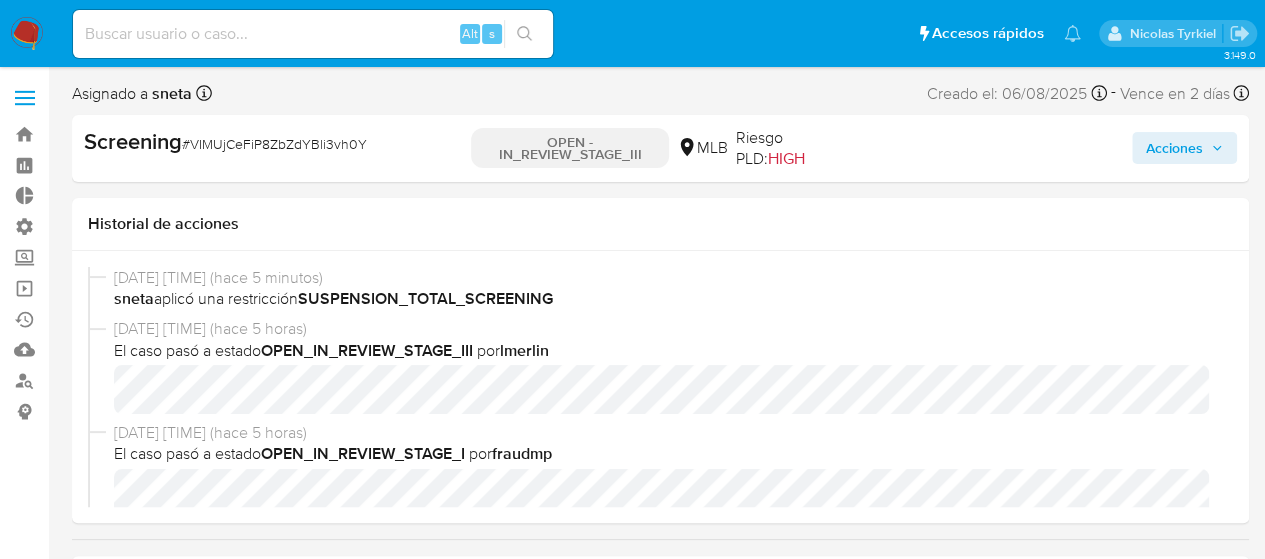 select on "10" 